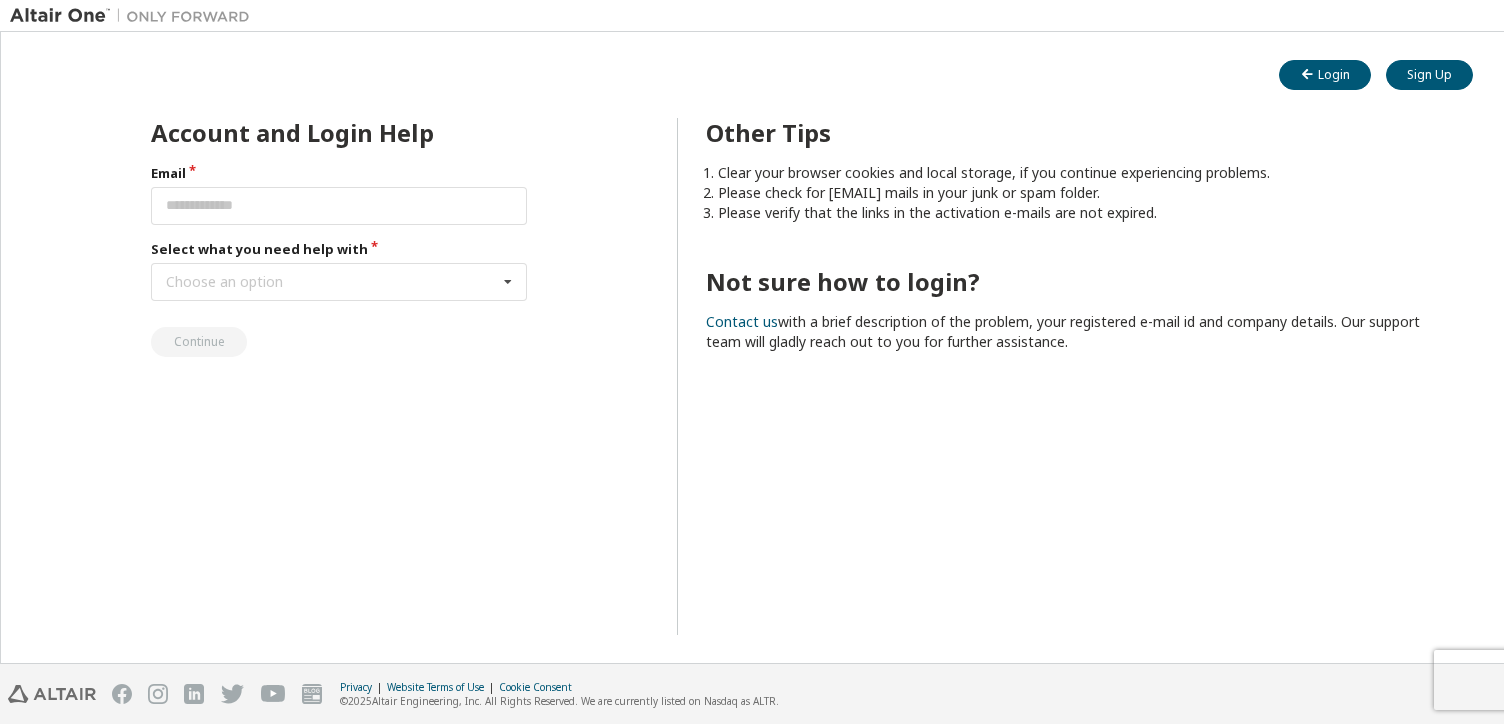 scroll, scrollTop: 0, scrollLeft: 0, axis: both 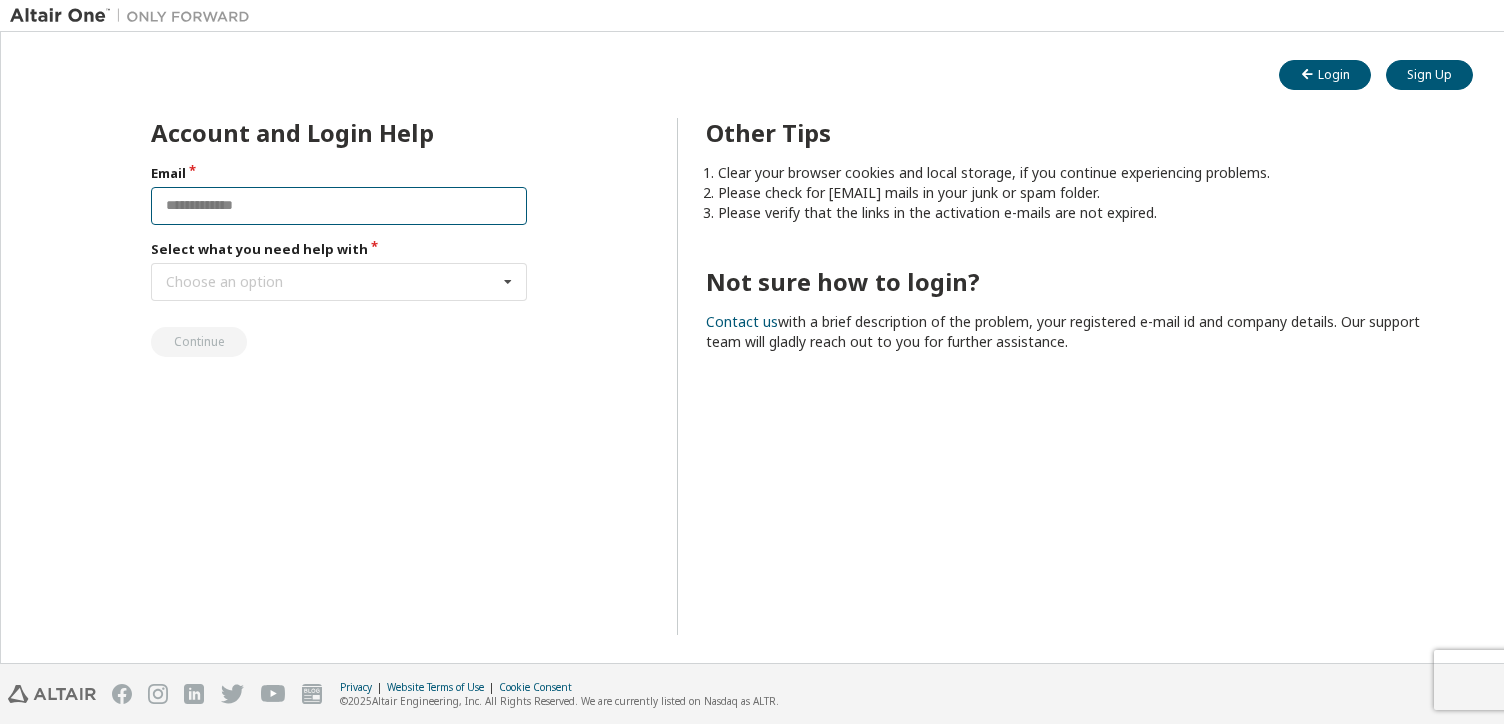click at bounding box center [339, 206] 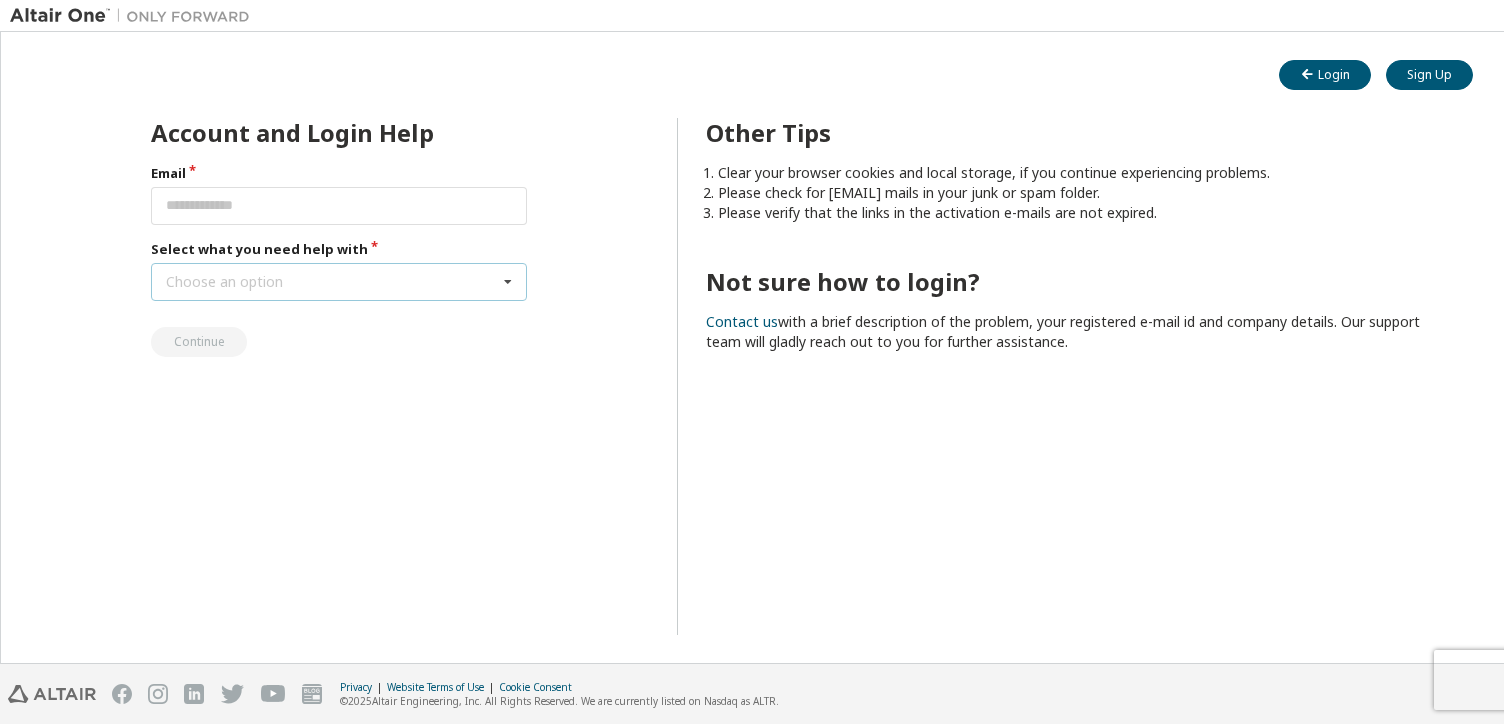 click on "Choose an option I forgot my password I did not receive activation mail My activation mail expired My account is locked I want to reset multi-factor authentication I don't know but can't login" at bounding box center [339, 282] 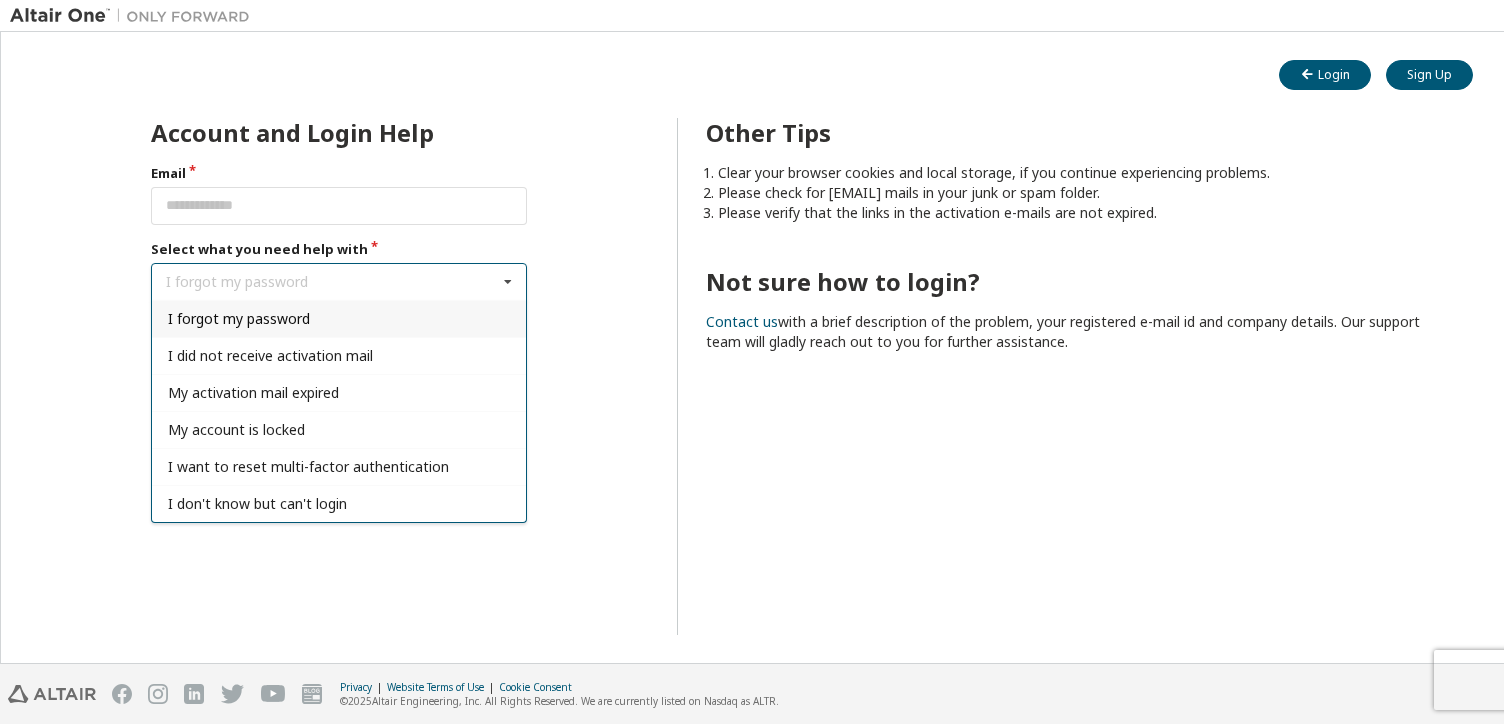 click on "I forgot my password" at bounding box center [239, 318] 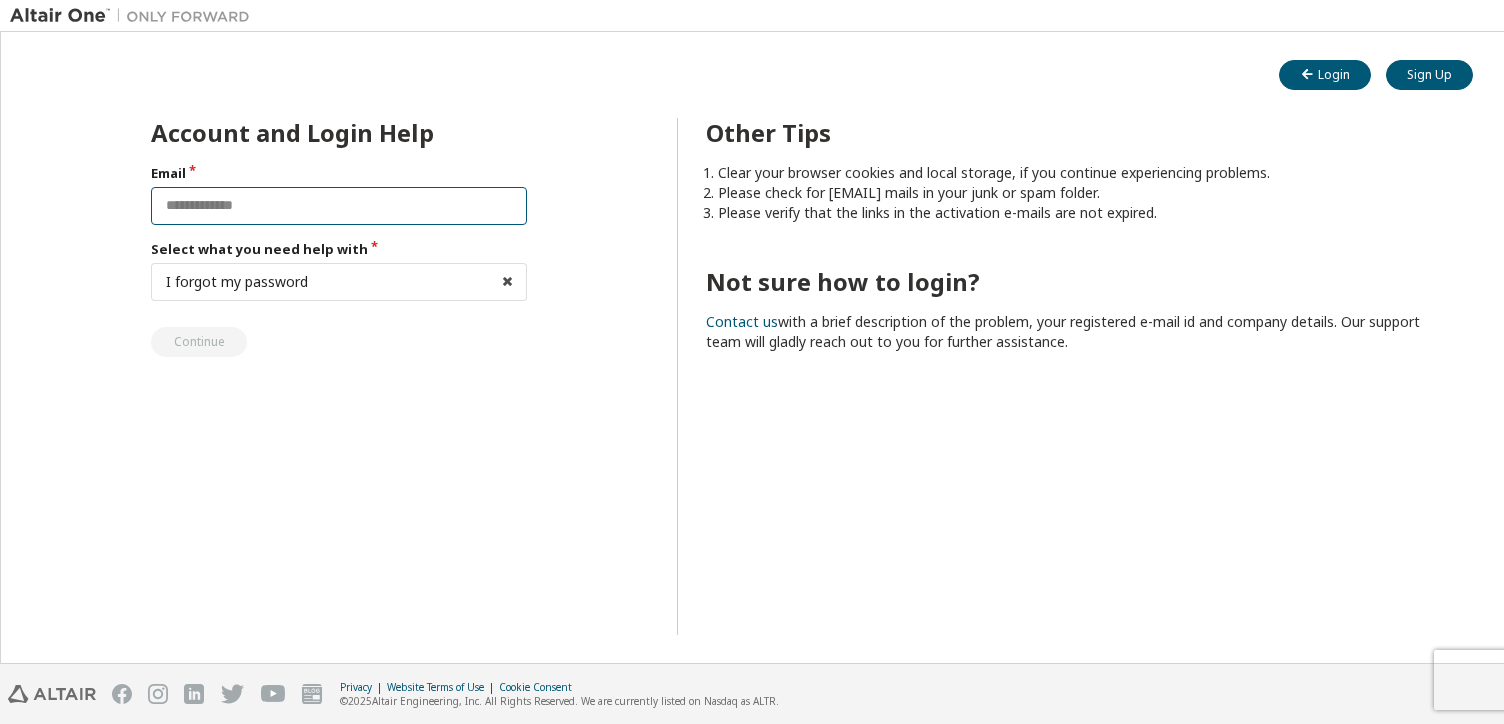 click at bounding box center [339, 206] 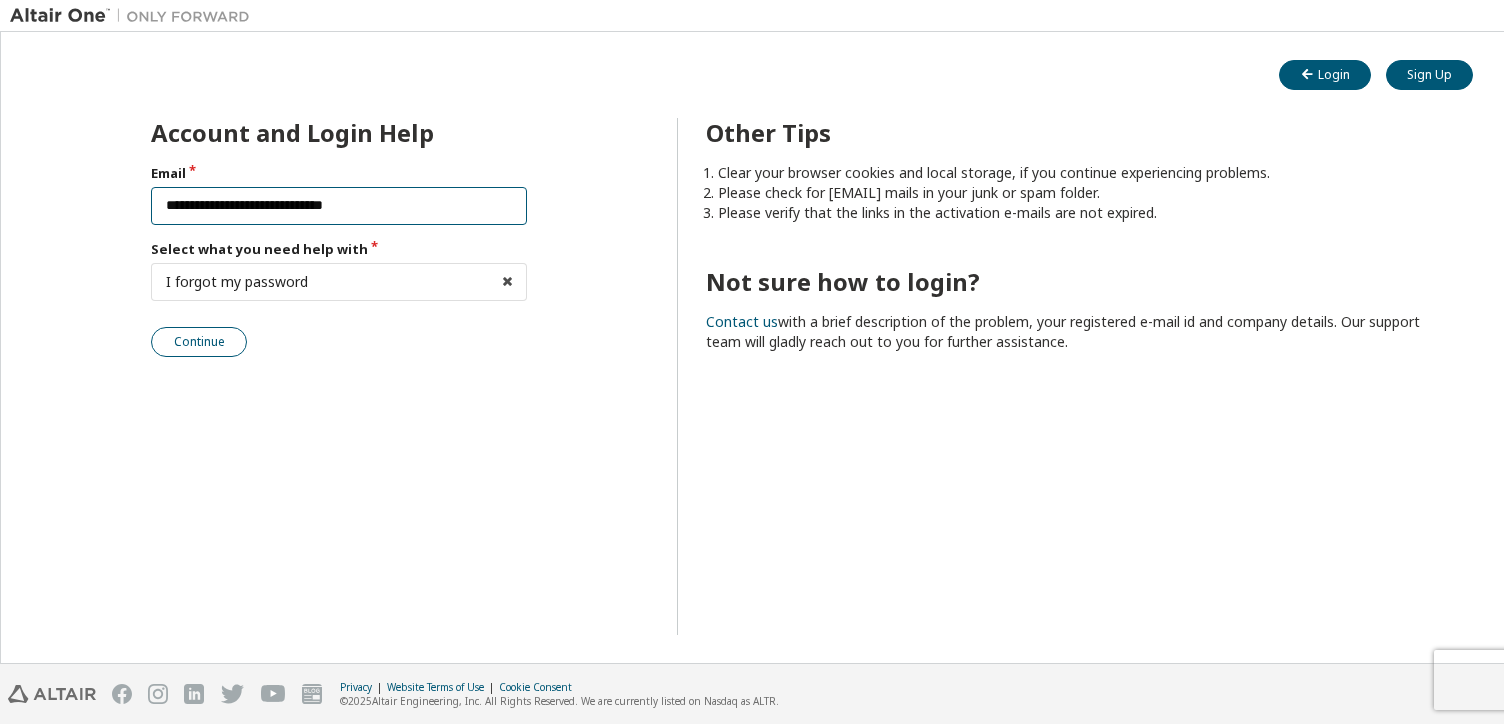 type on "**********" 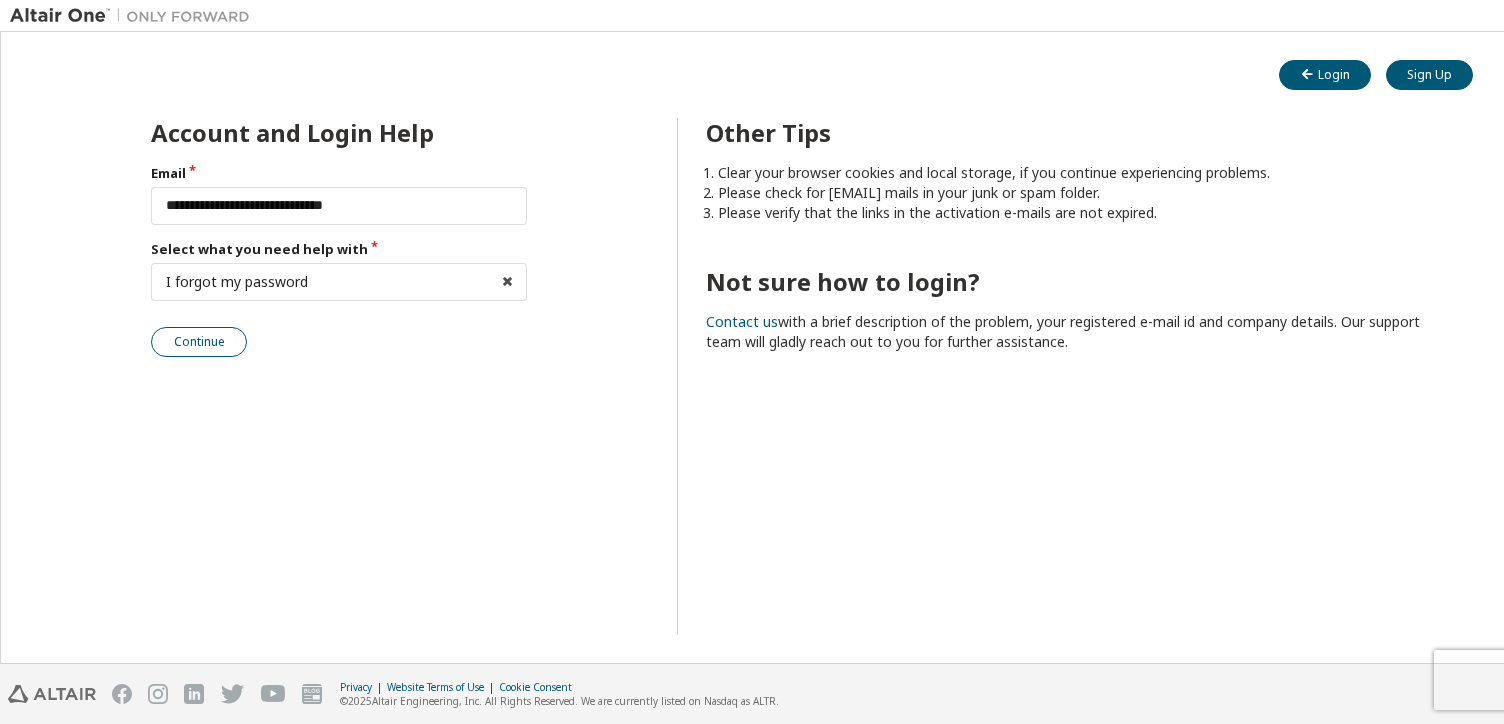 click on "Continue" at bounding box center [199, 342] 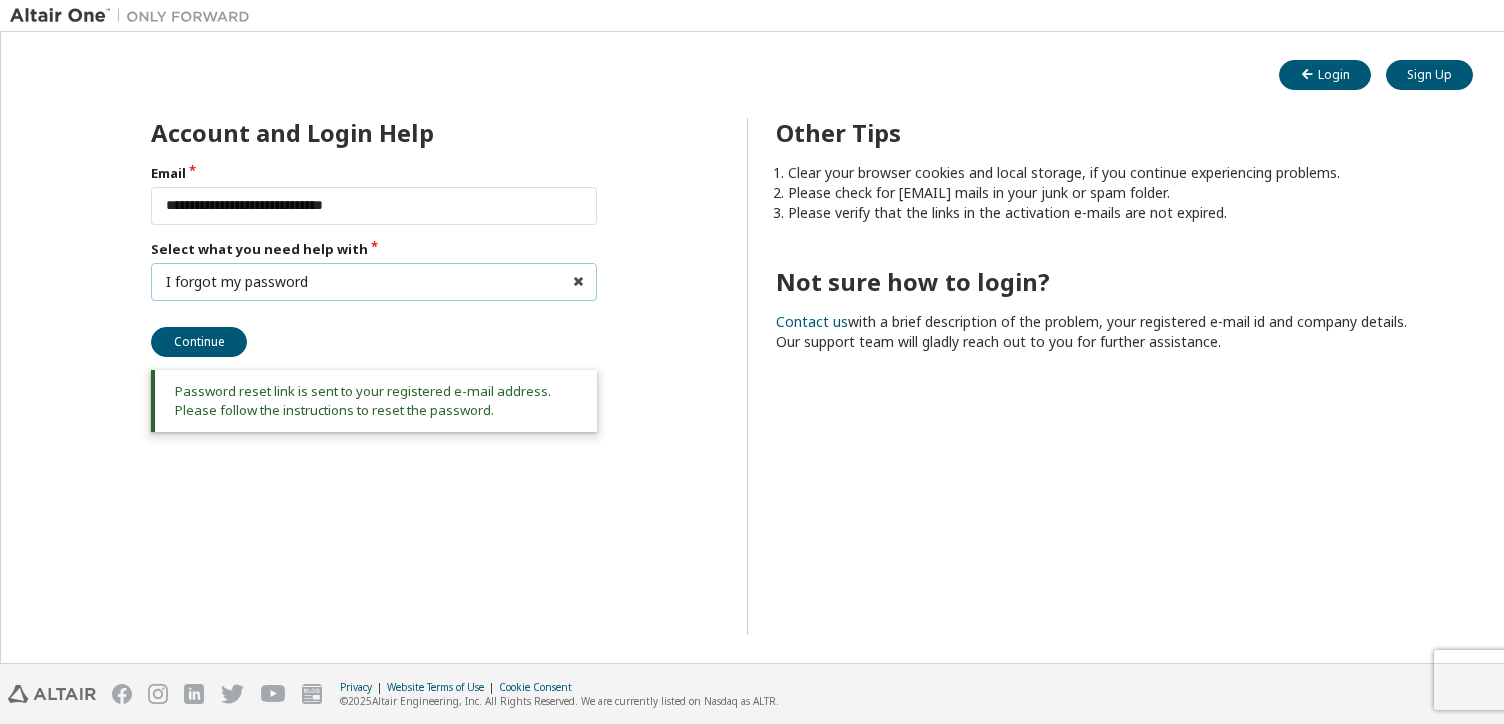 click on "I forgot my password I forgot my password I did not receive activation mail My activation mail expired My account is locked I want to reset multi-factor authentication I don't know but can't login" at bounding box center [374, 282] 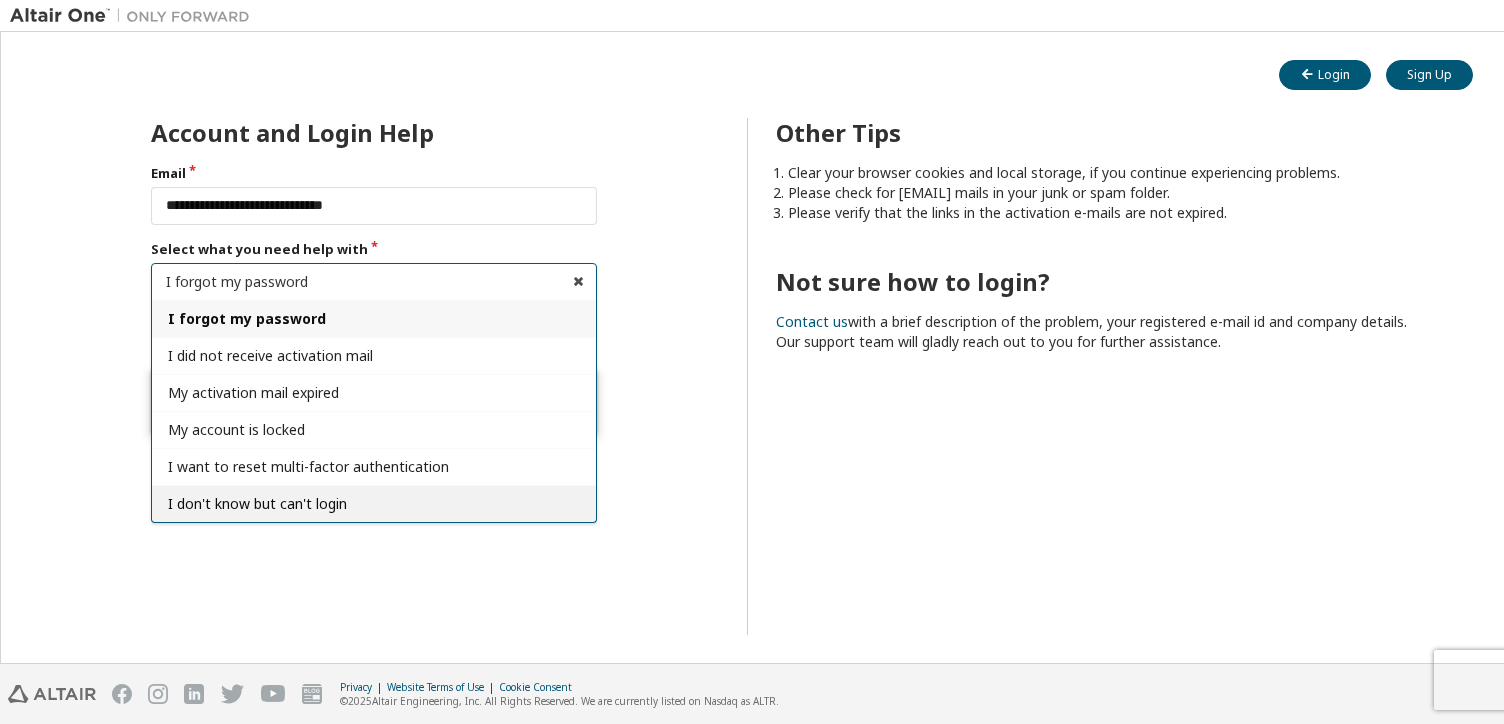 click on "I don't know but can't login" at bounding box center (257, 503) 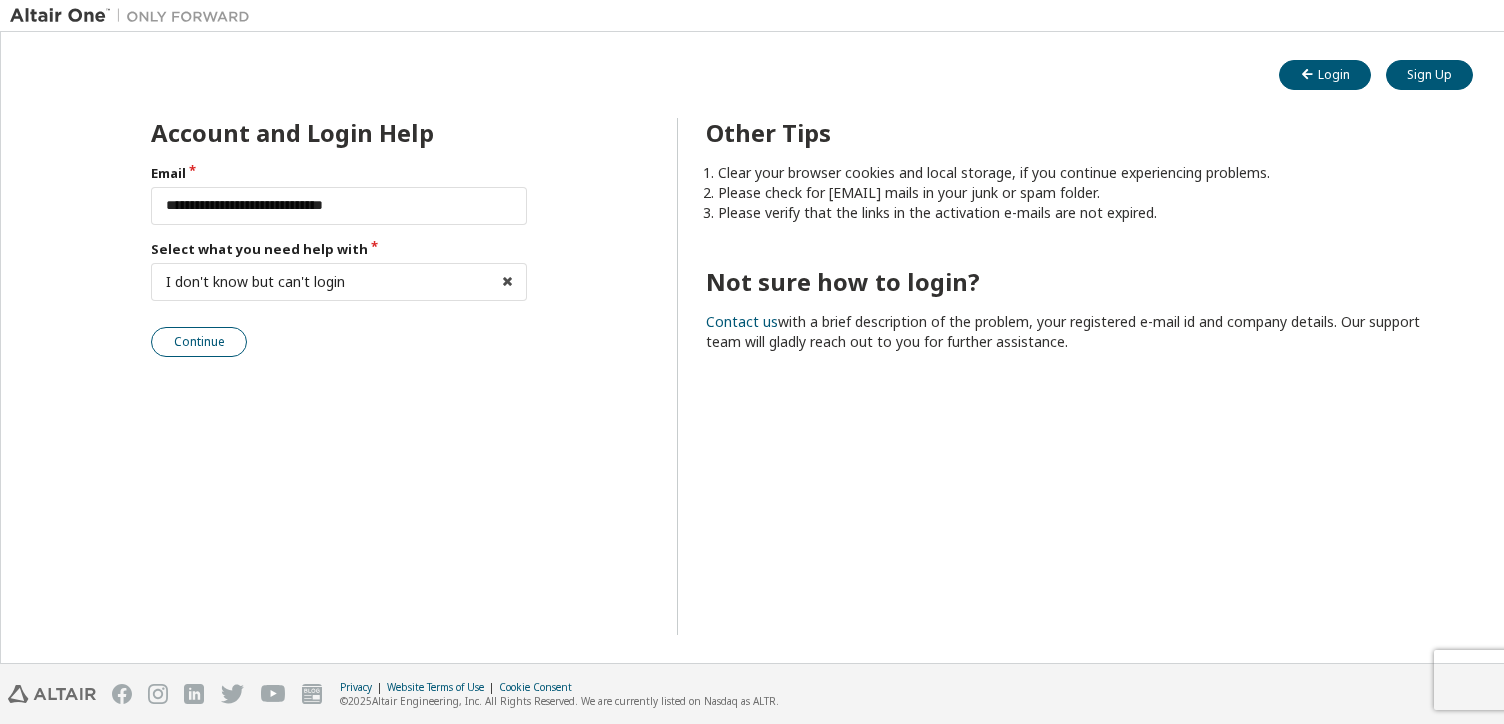 click on "Continue" at bounding box center (199, 342) 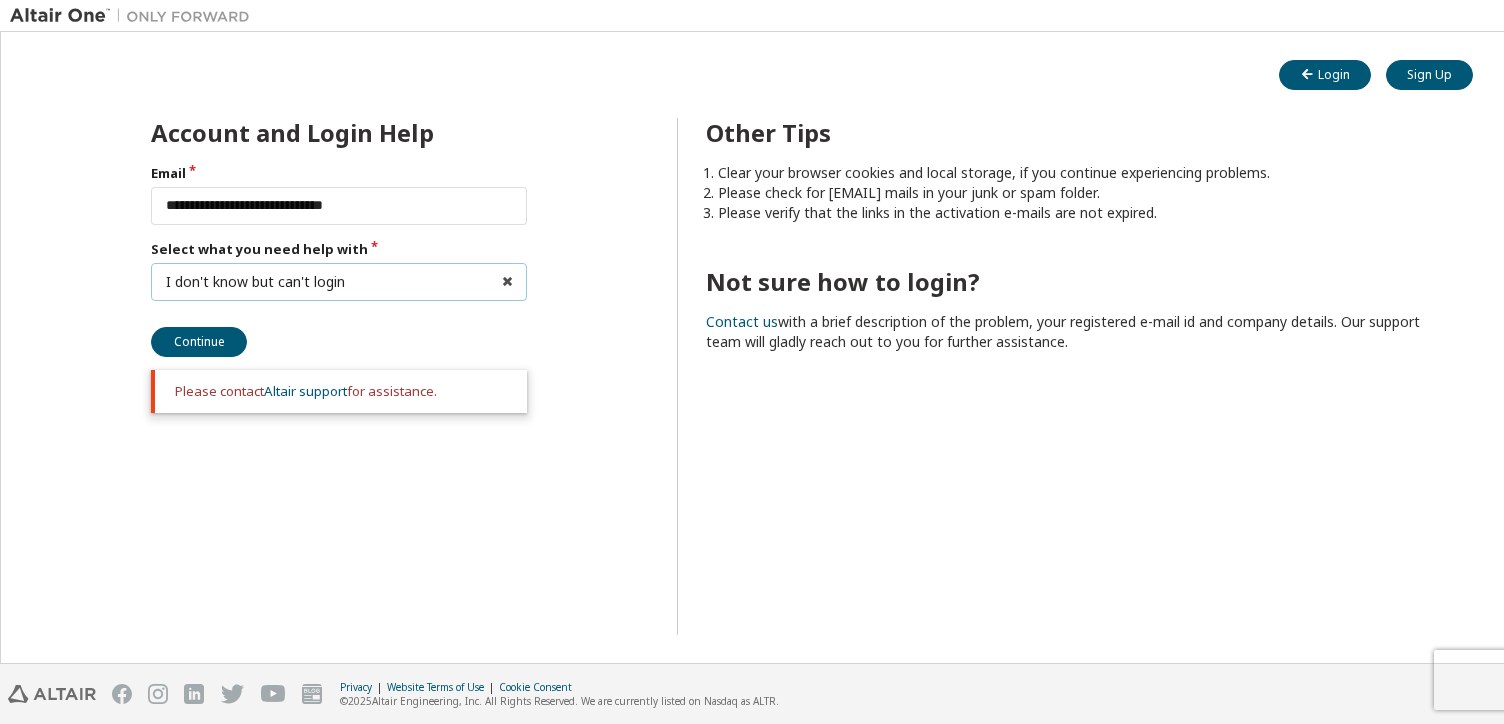 click on "I don't know but can't login I forgot my password I did not receive activation mail My activation mail expired My account is locked I want to reset multi-factor authentication I don't know but can't login" at bounding box center [339, 282] 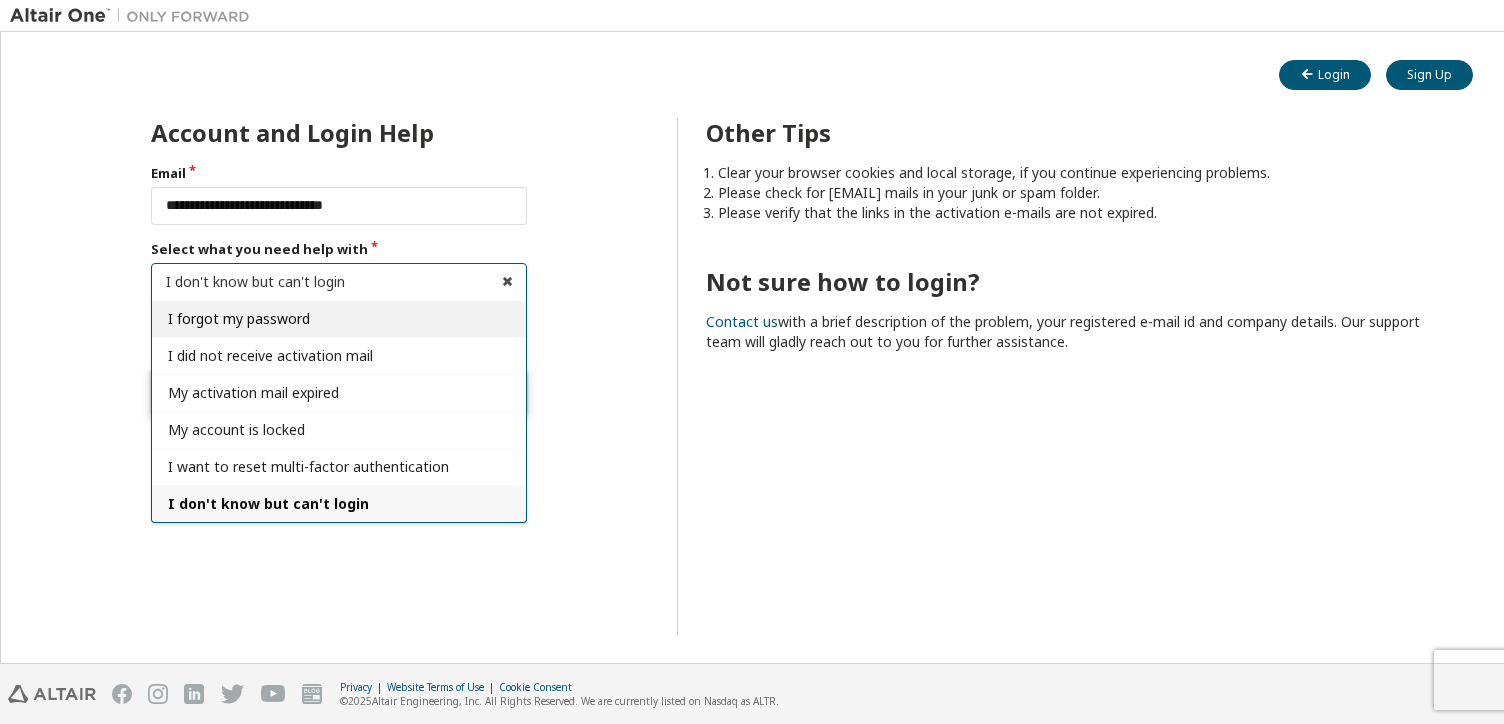 click on "I forgot my password" at bounding box center (339, 318) 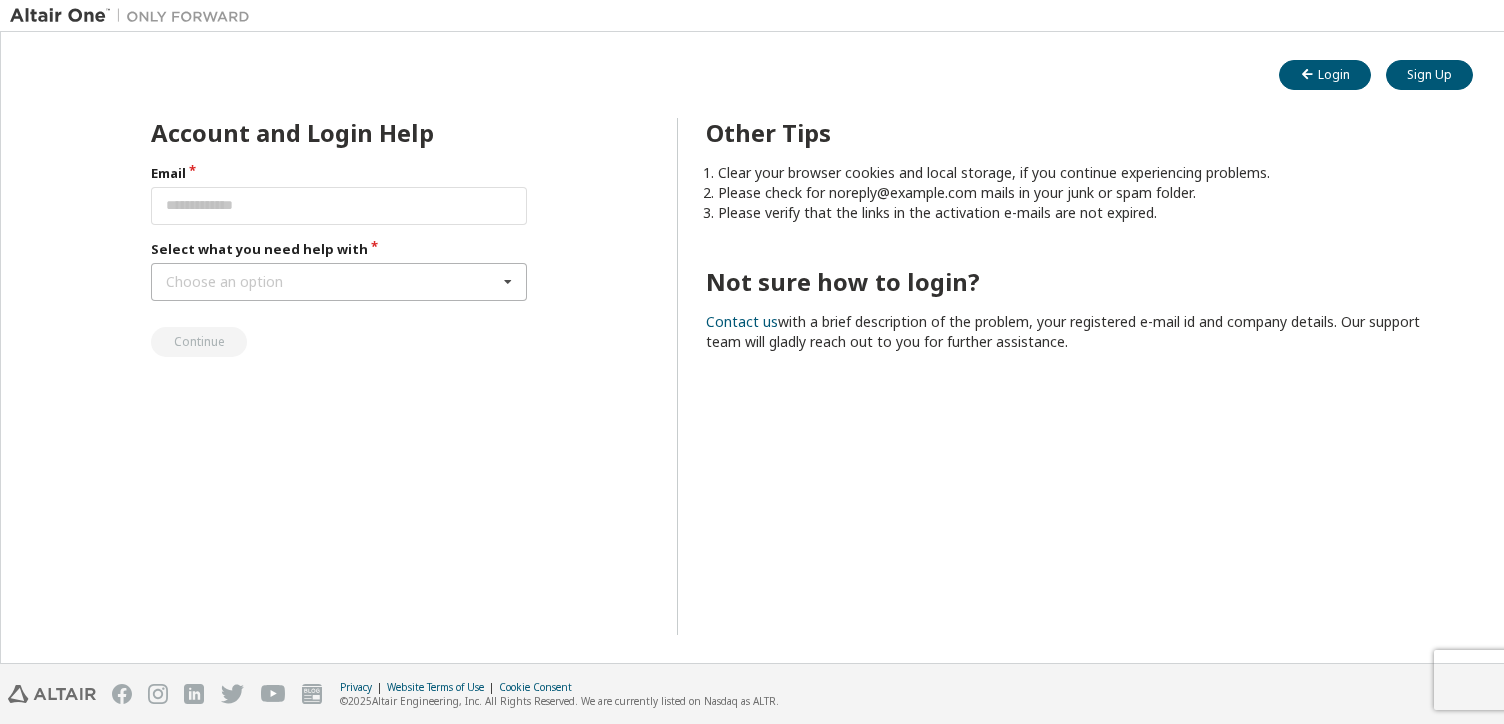 scroll, scrollTop: 0, scrollLeft: 0, axis: both 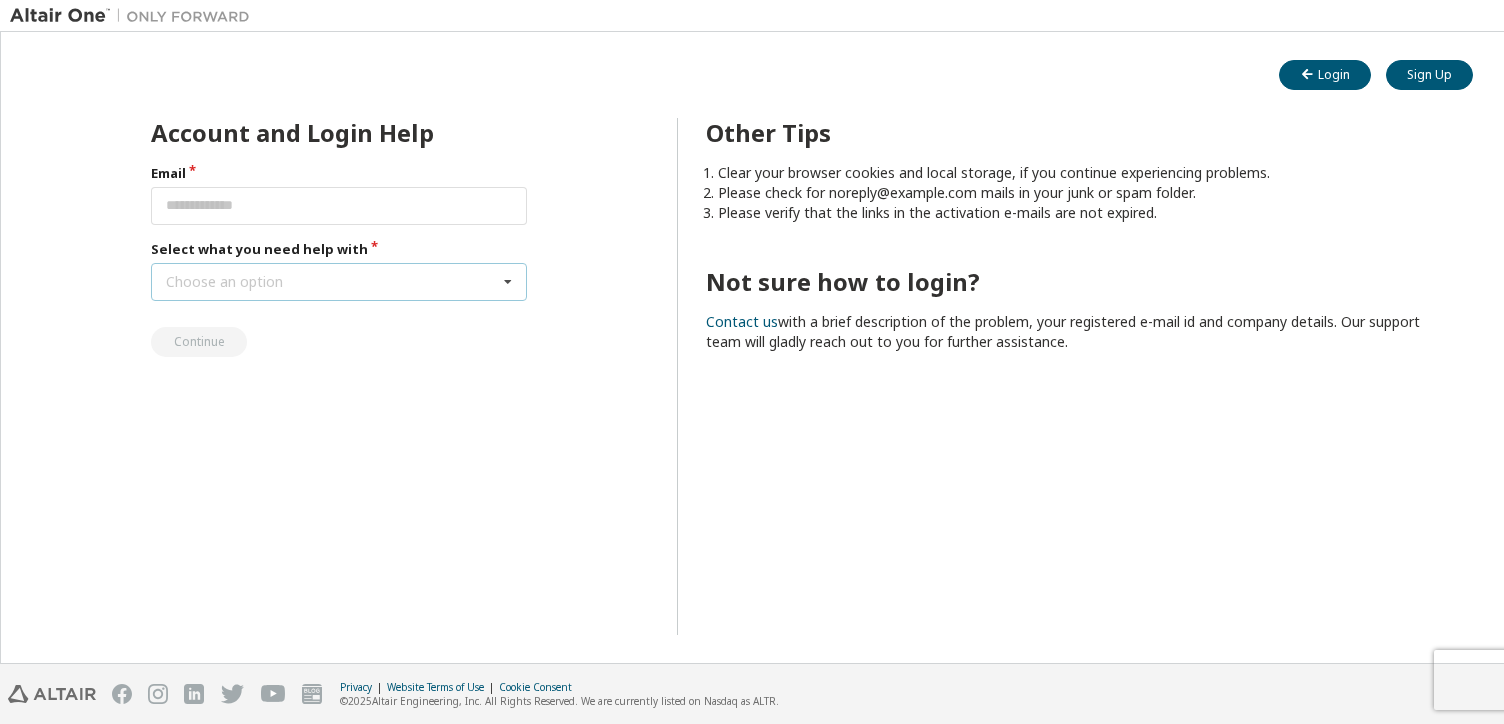 click on "Choose an option I forgot my password I did not receive activation mail My activation mail expired My account is locked I want to reset multi-factor authentication I don't know but can't login" at bounding box center [339, 282] 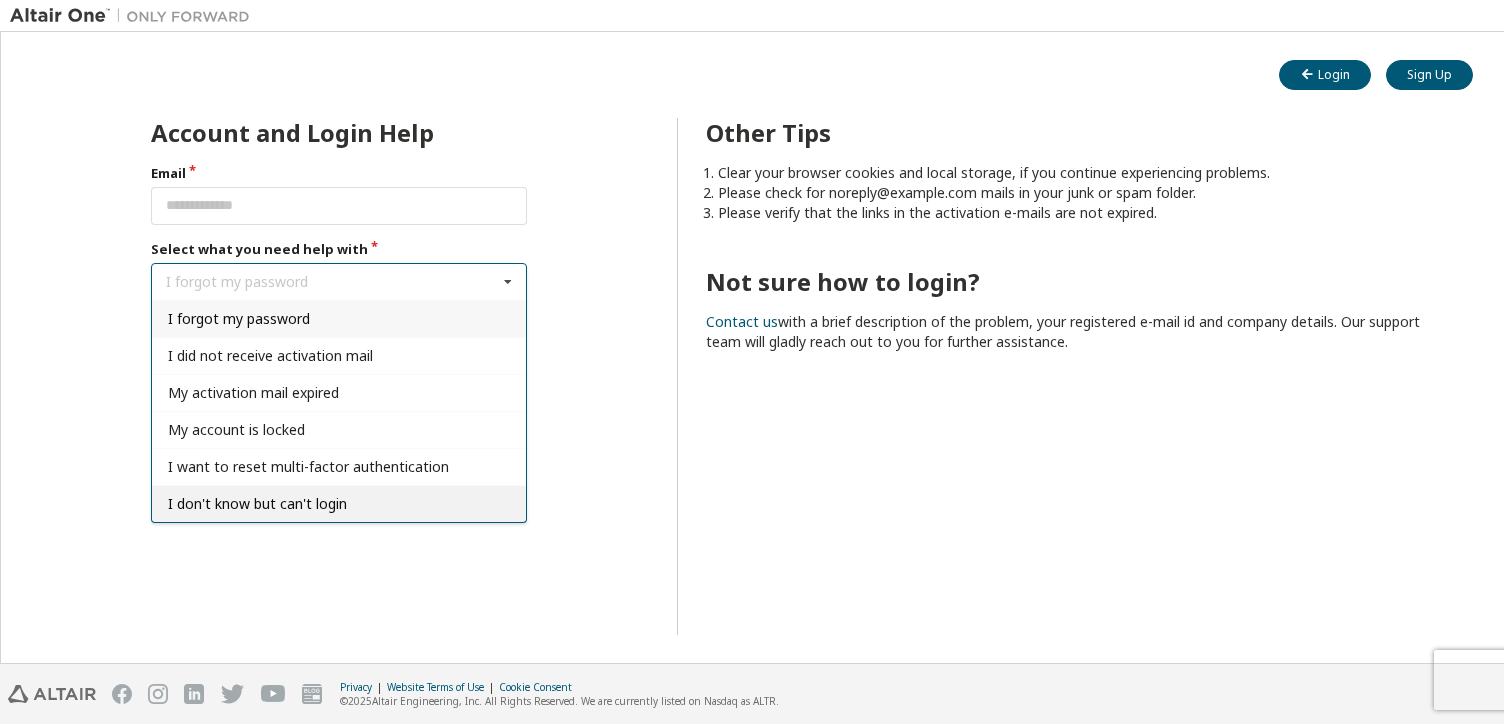 click on "I don't know but can't login" at bounding box center (257, 503) 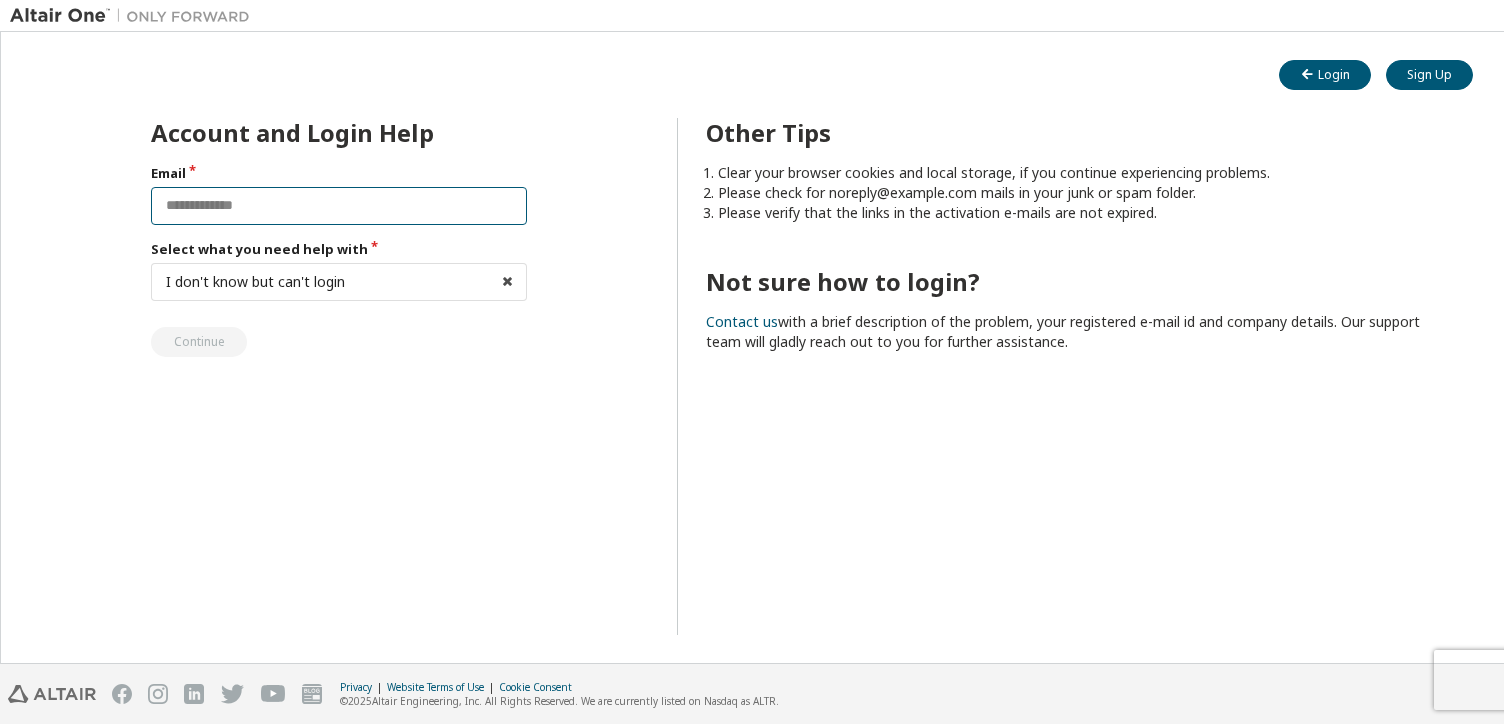 click at bounding box center (339, 206) 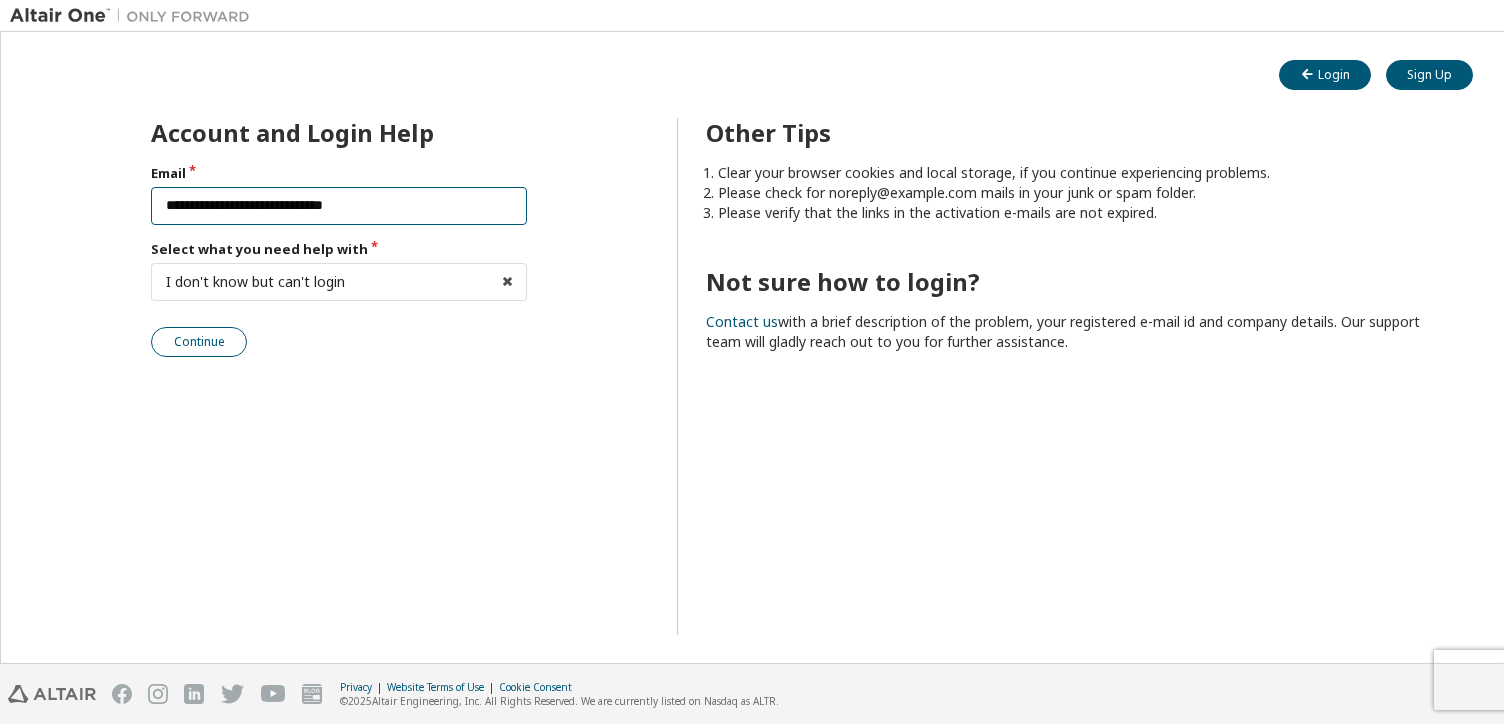 type on "**********" 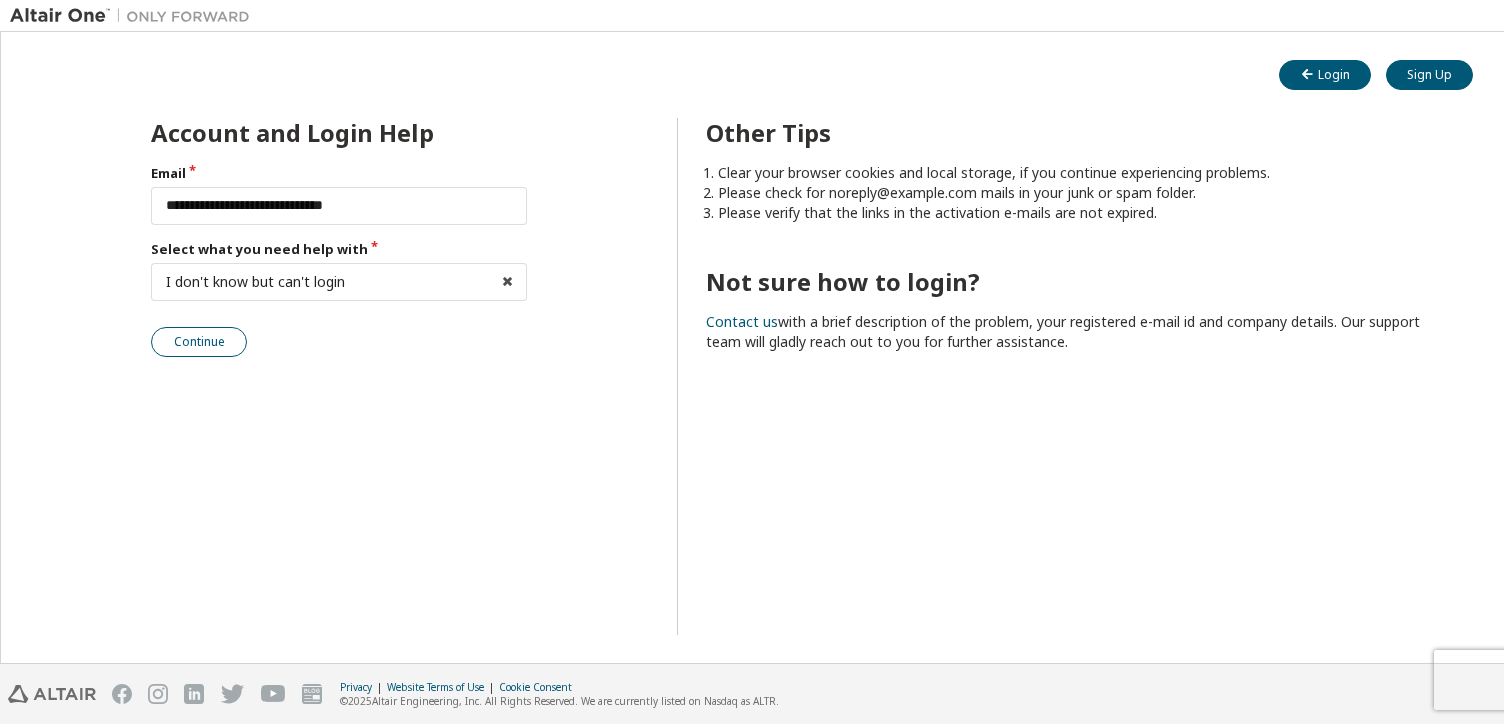 click on "Continue" at bounding box center [199, 342] 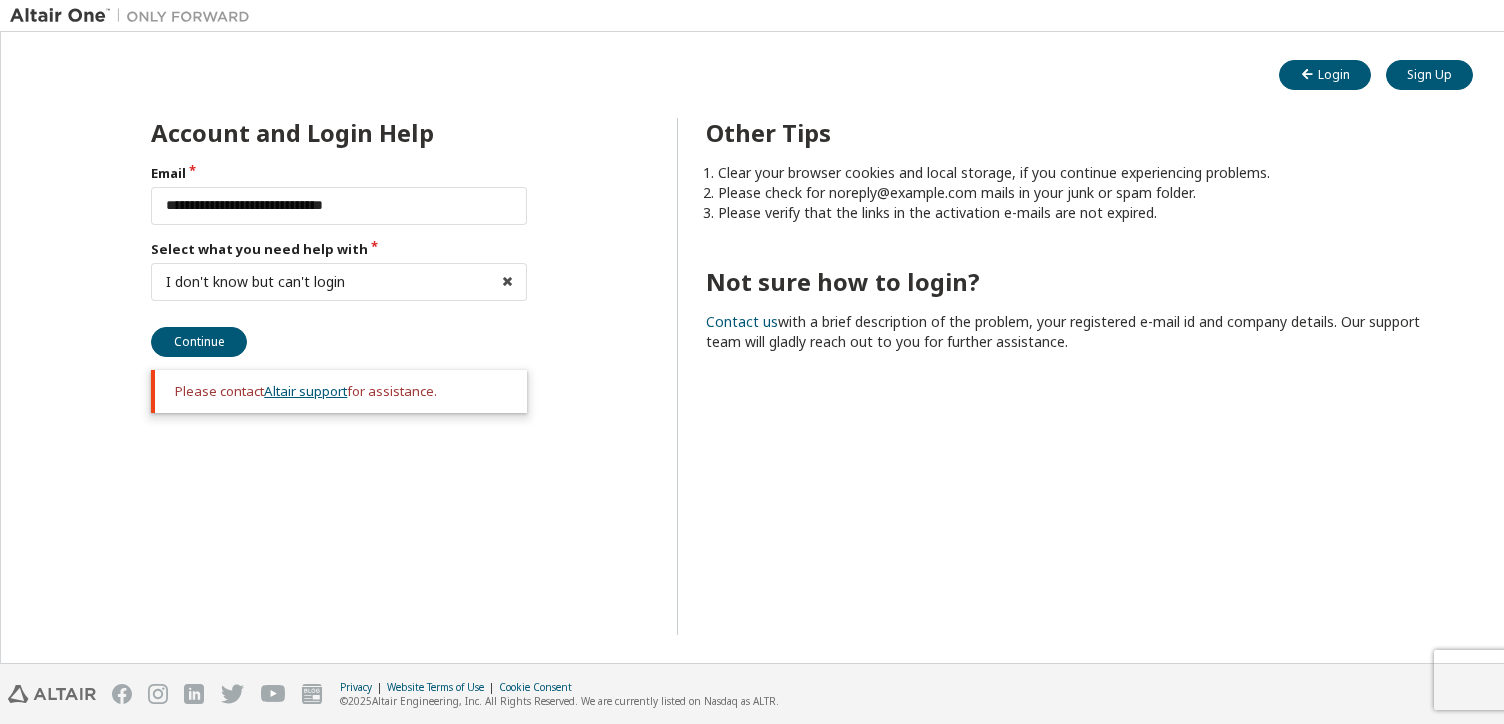 click on "Altair support" at bounding box center [305, 391] 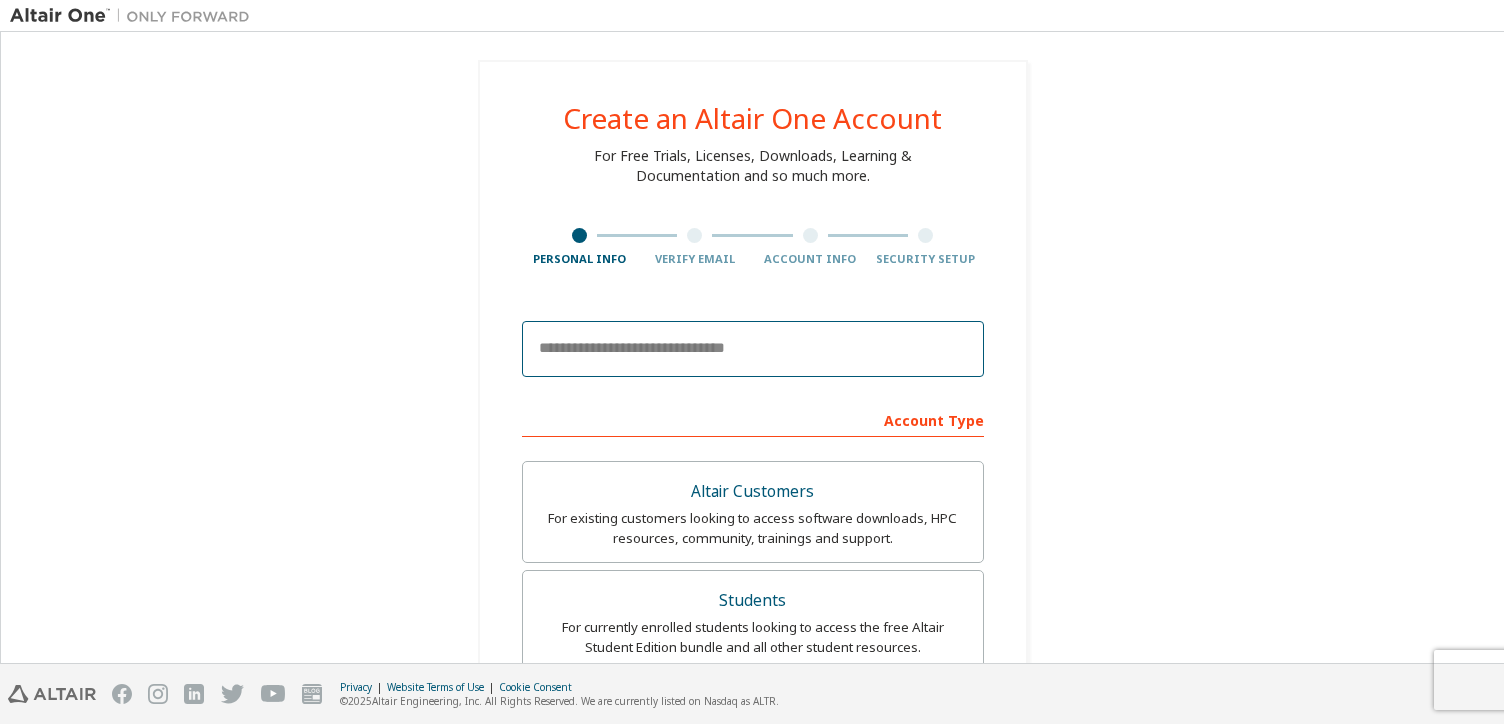 scroll, scrollTop: 0, scrollLeft: 0, axis: both 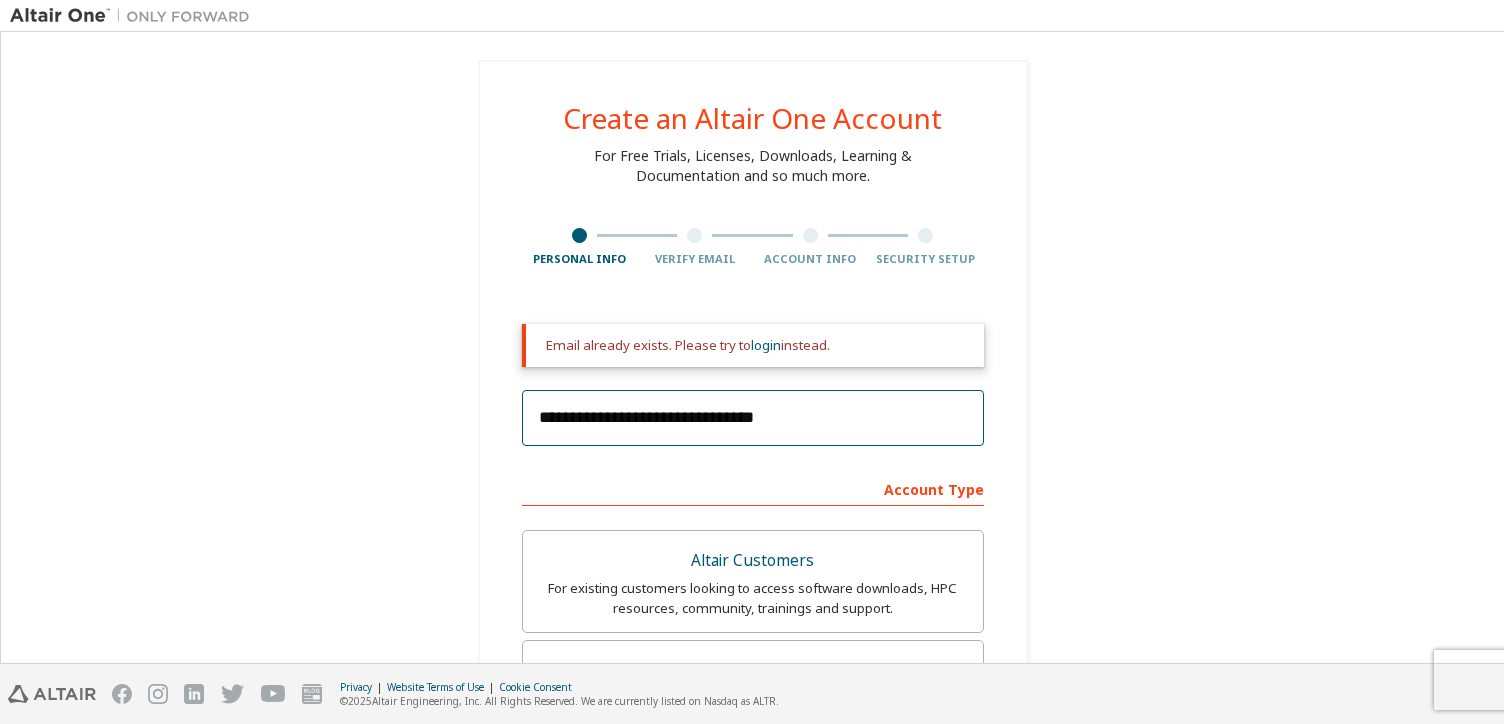 drag, startPoint x: 815, startPoint y: 423, endPoint x: 423, endPoint y: 430, distance: 392.0625 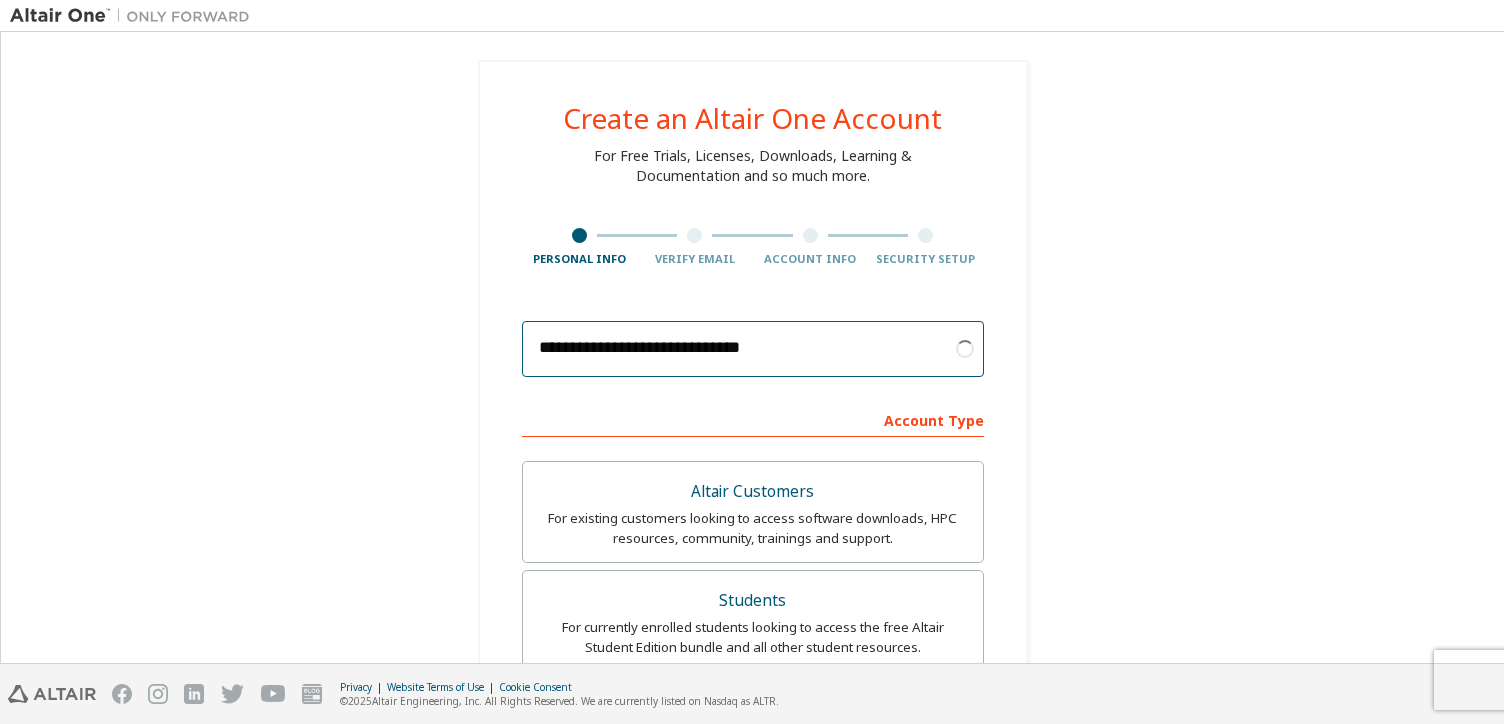 type on "**********" 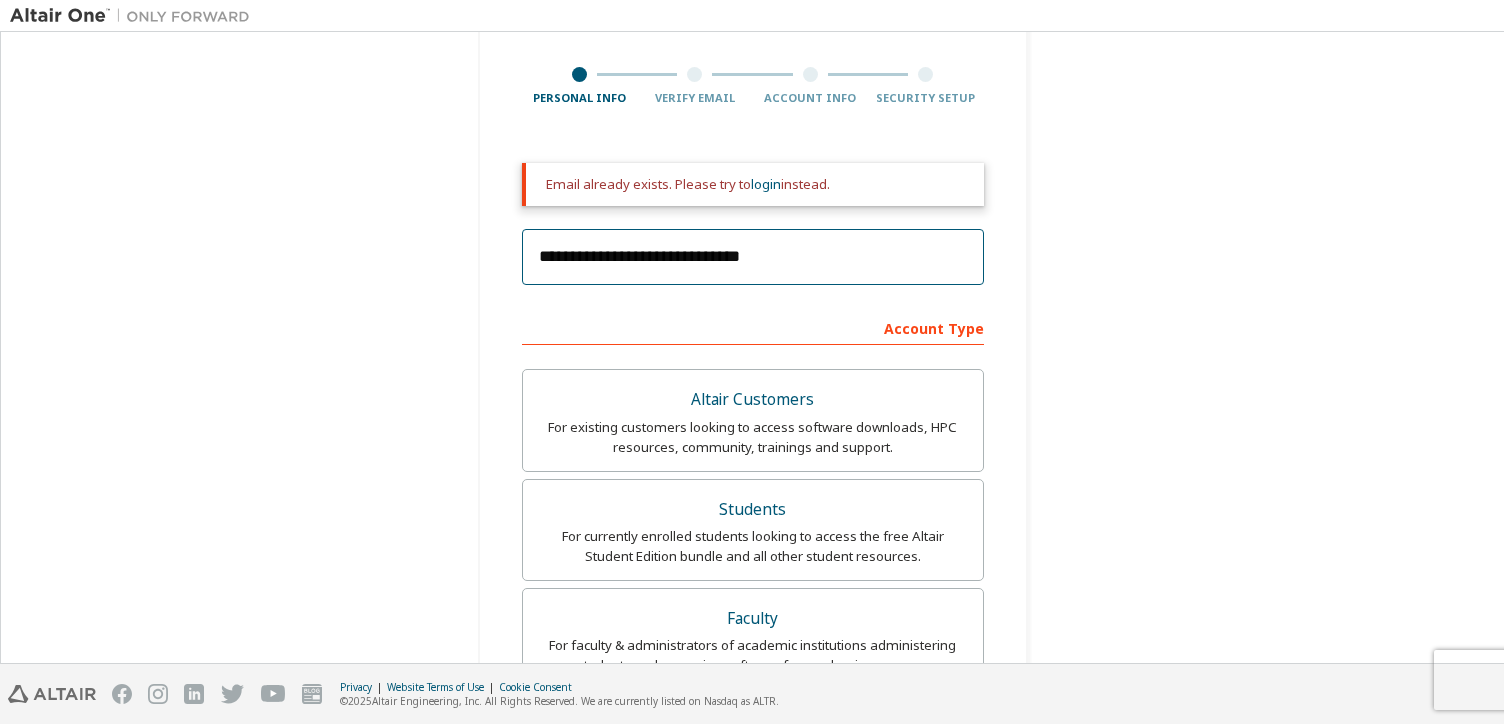 scroll, scrollTop: 105, scrollLeft: 0, axis: vertical 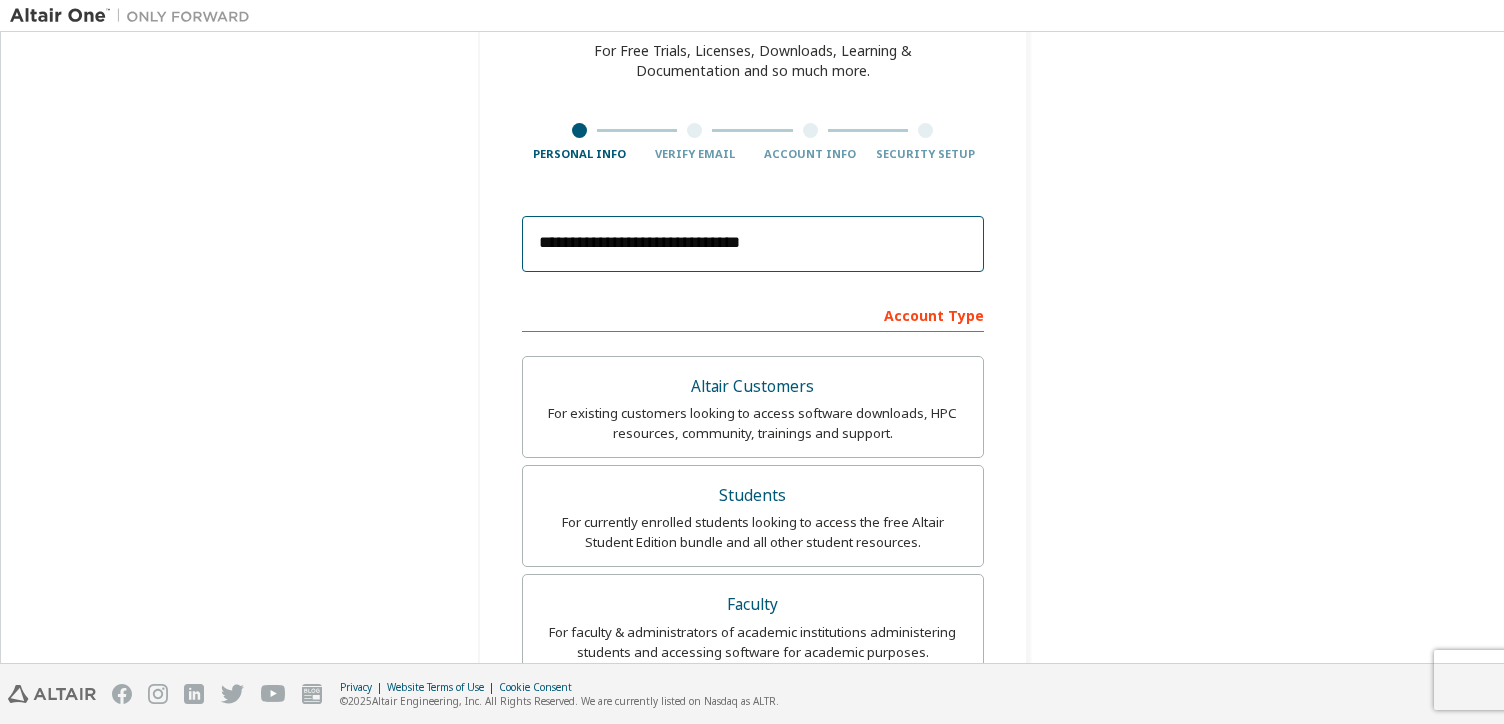 click on "**********" at bounding box center (753, 244) 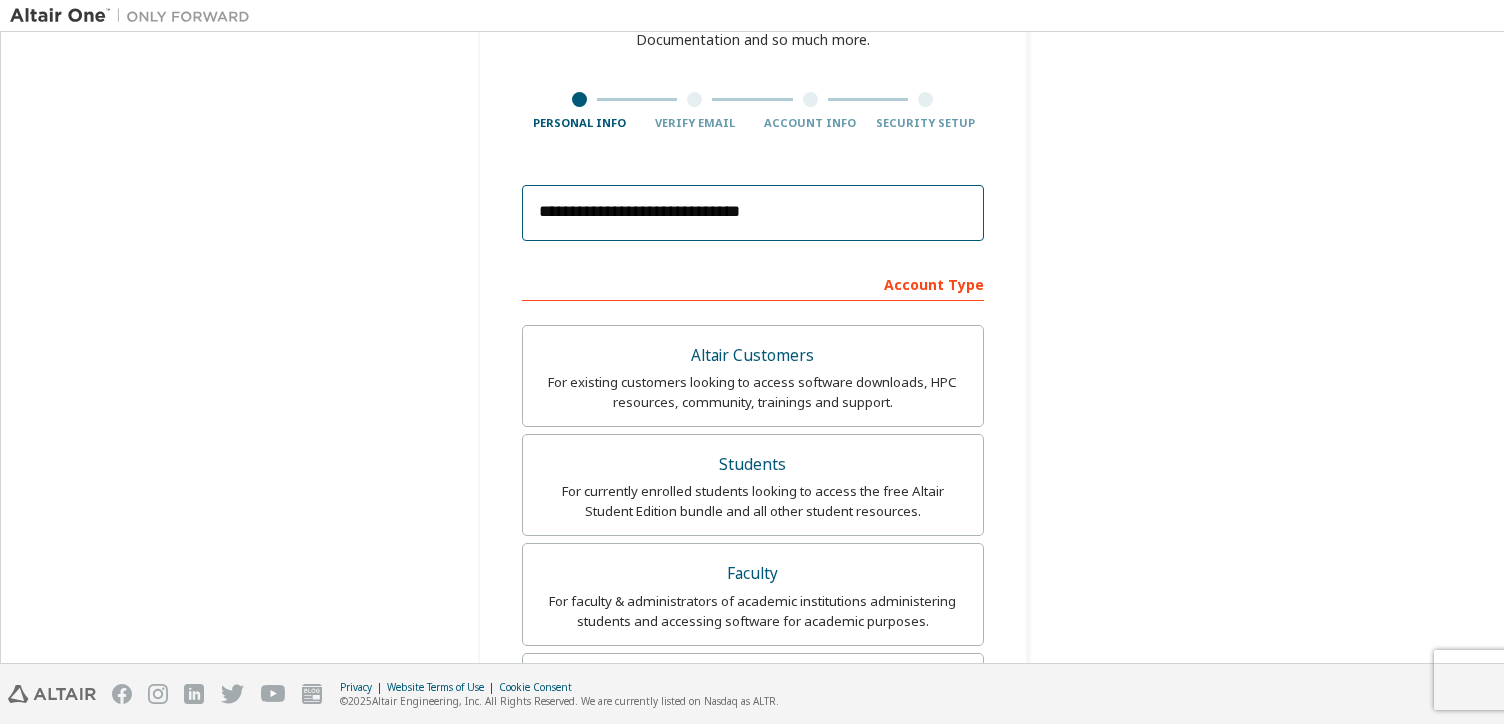 scroll, scrollTop: 0, scrollLeft: 0, axis: both 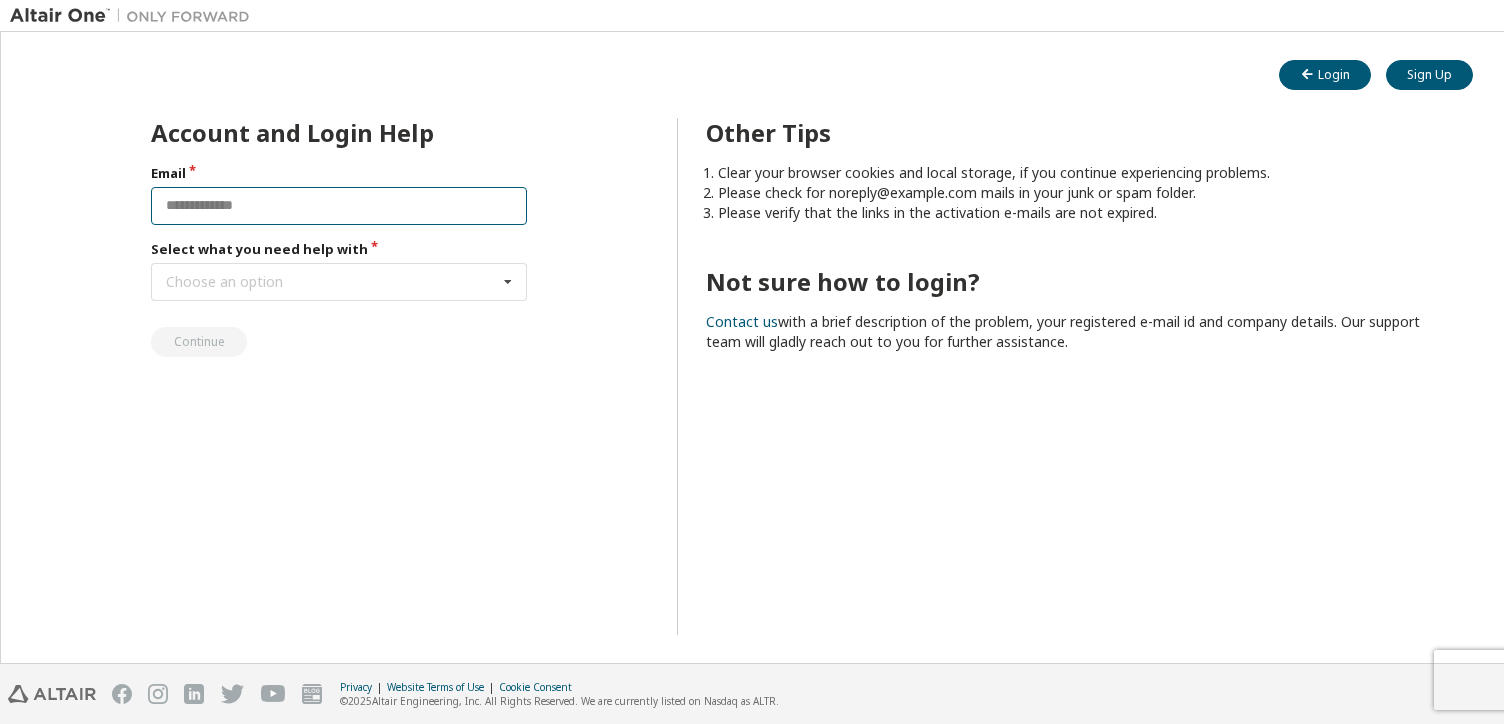 drag, startPoint x: 0, startPoint y: 0, endPoint x: 183, endPoint y: 212, distance: 280.05893 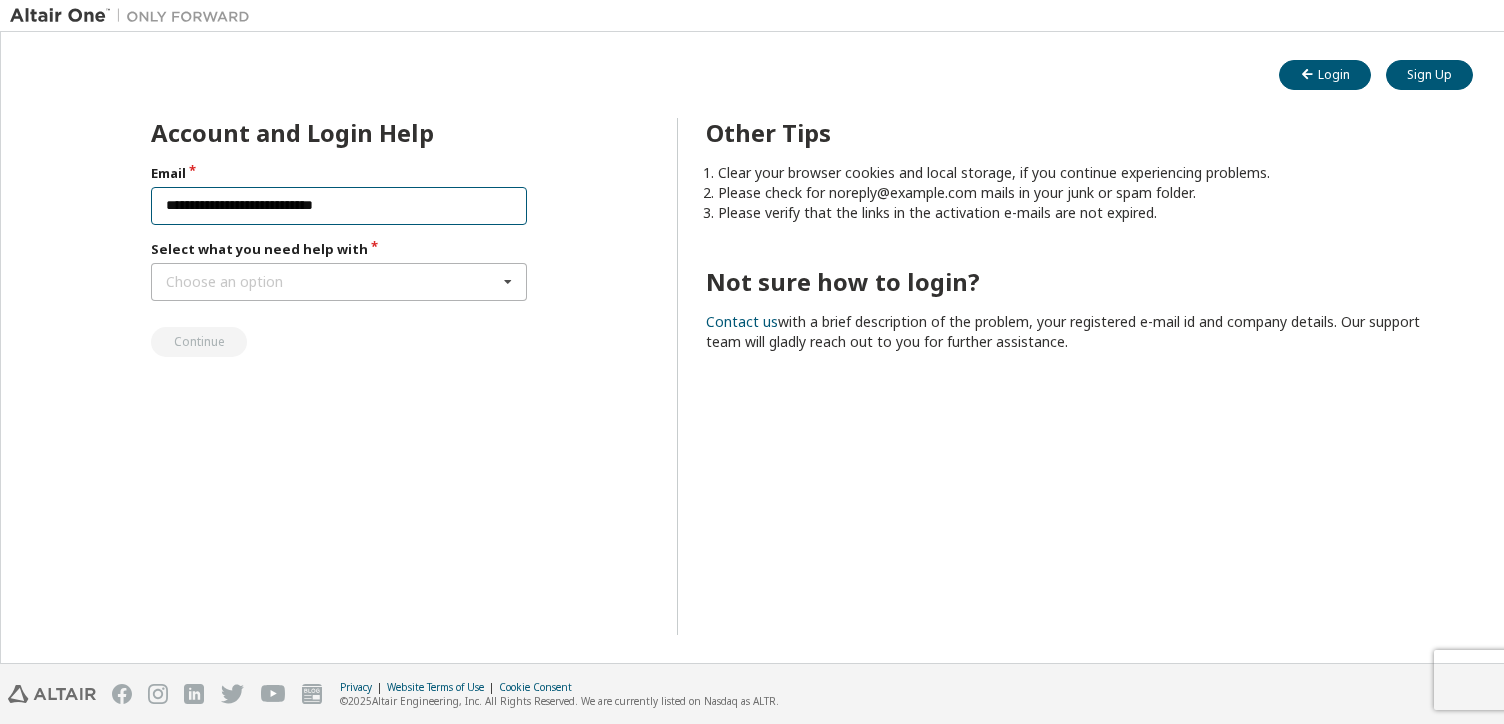 type on "**********" 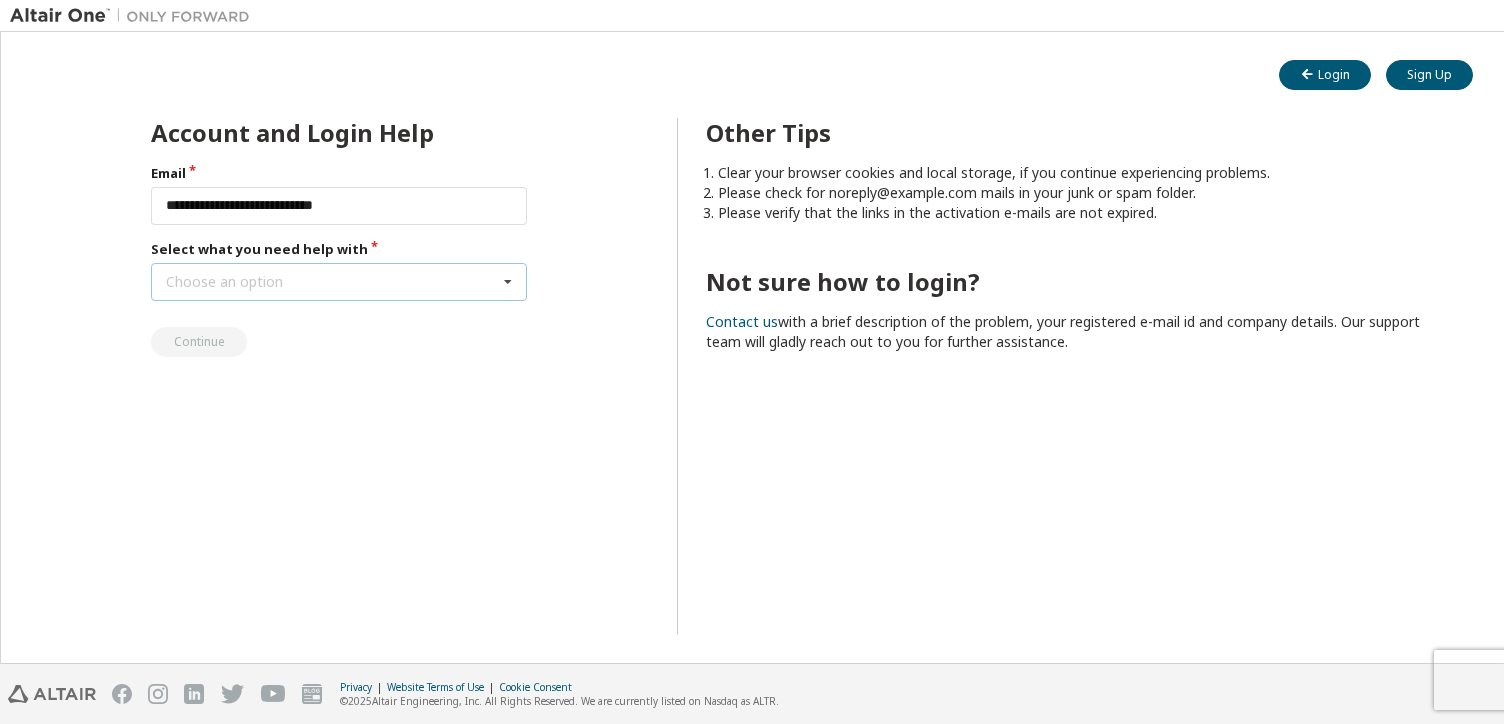 click on "Choose an option" at bounding box center [224, 282] 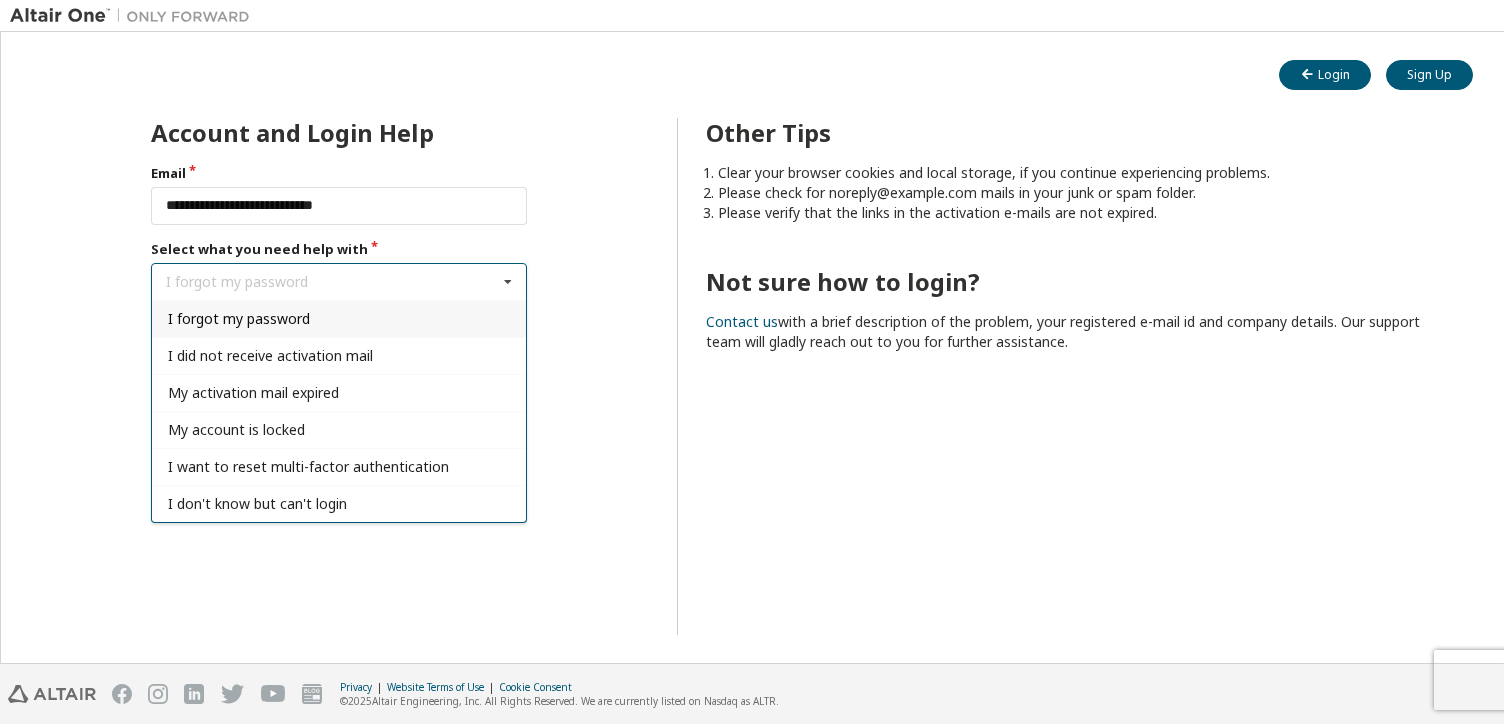 click on "I forgot my password" at bounding box center (239, 318) 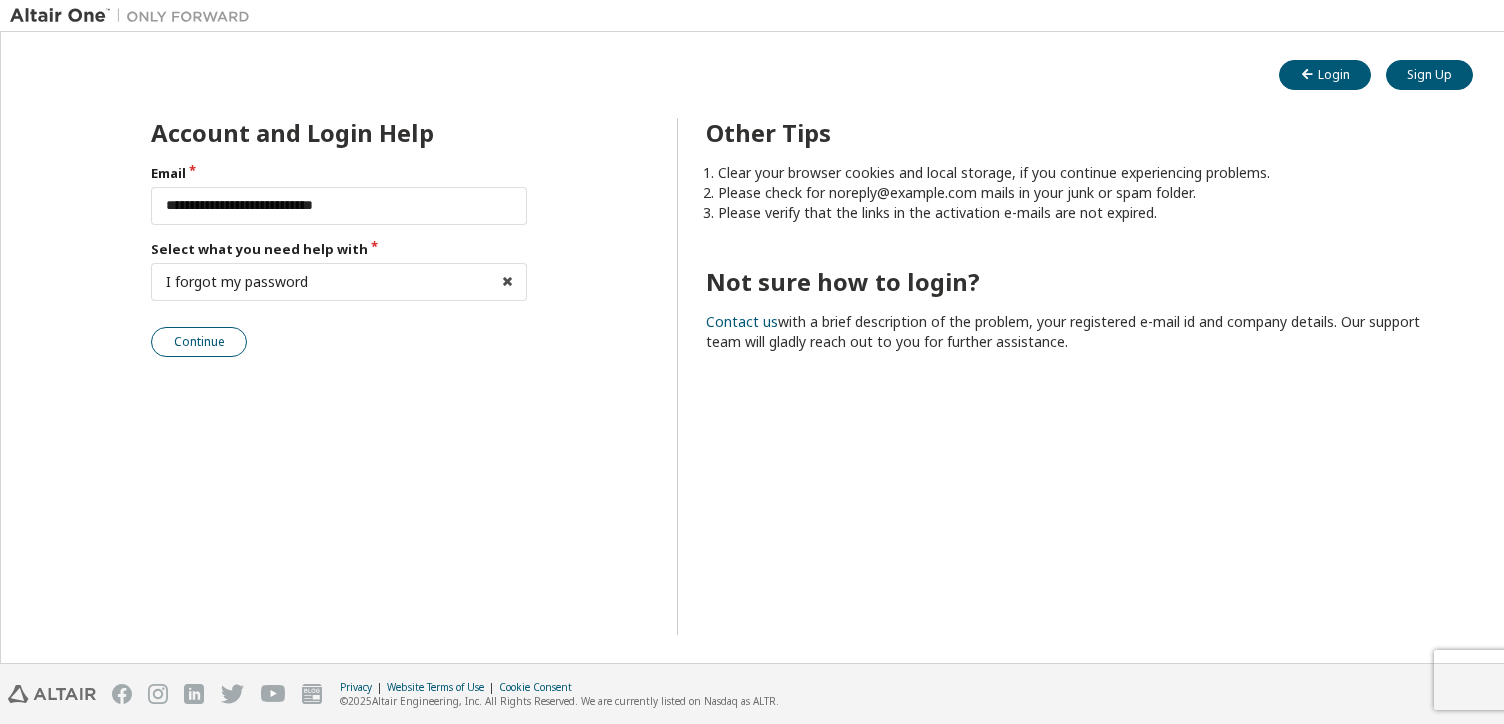 click on "Continue" at bounding box center (199, 342) 